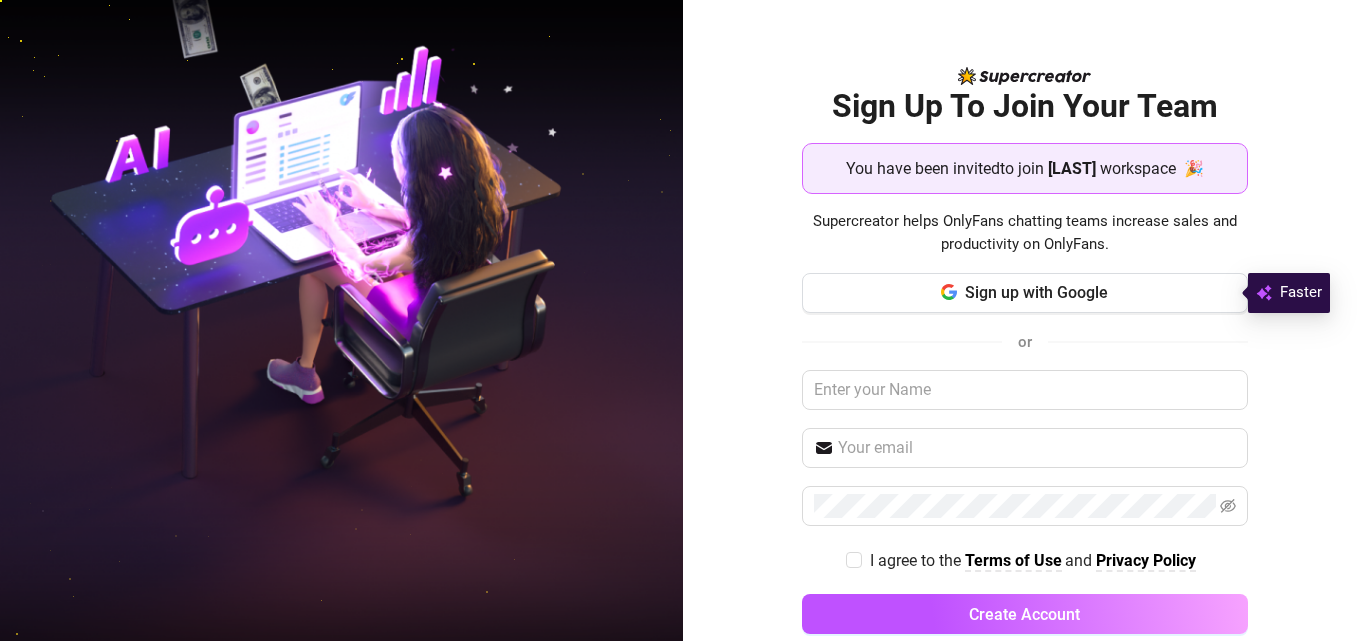 scroll, scrollTop: 0, scrollLeft: 0, axis: both 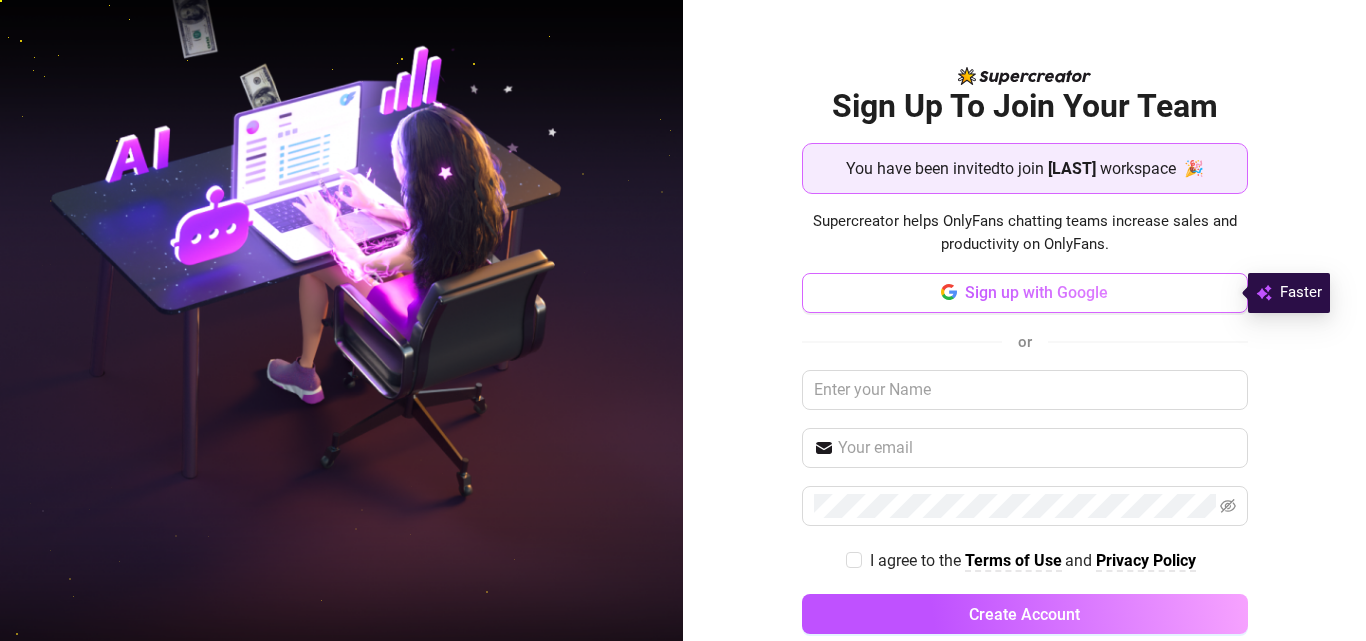 click on "Sign up with Google" at bounding box center (1036, 292) 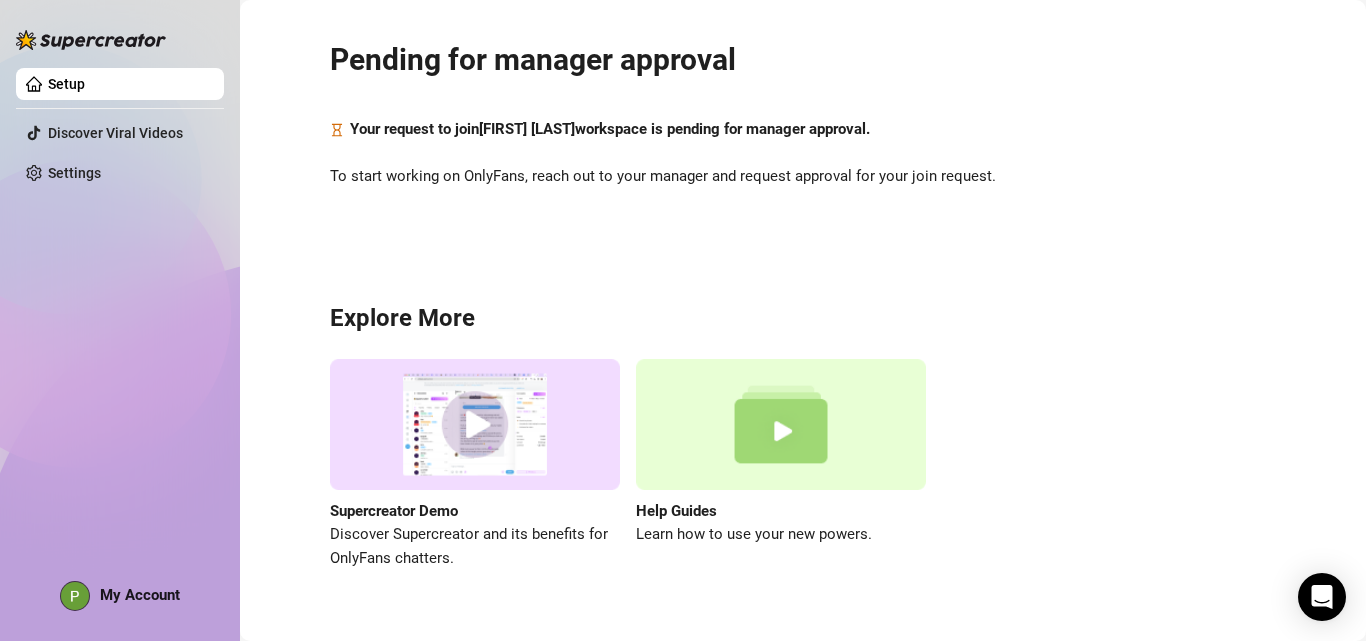scroll, scrollTop: 87, scrollLeft: 0, axis: vertical 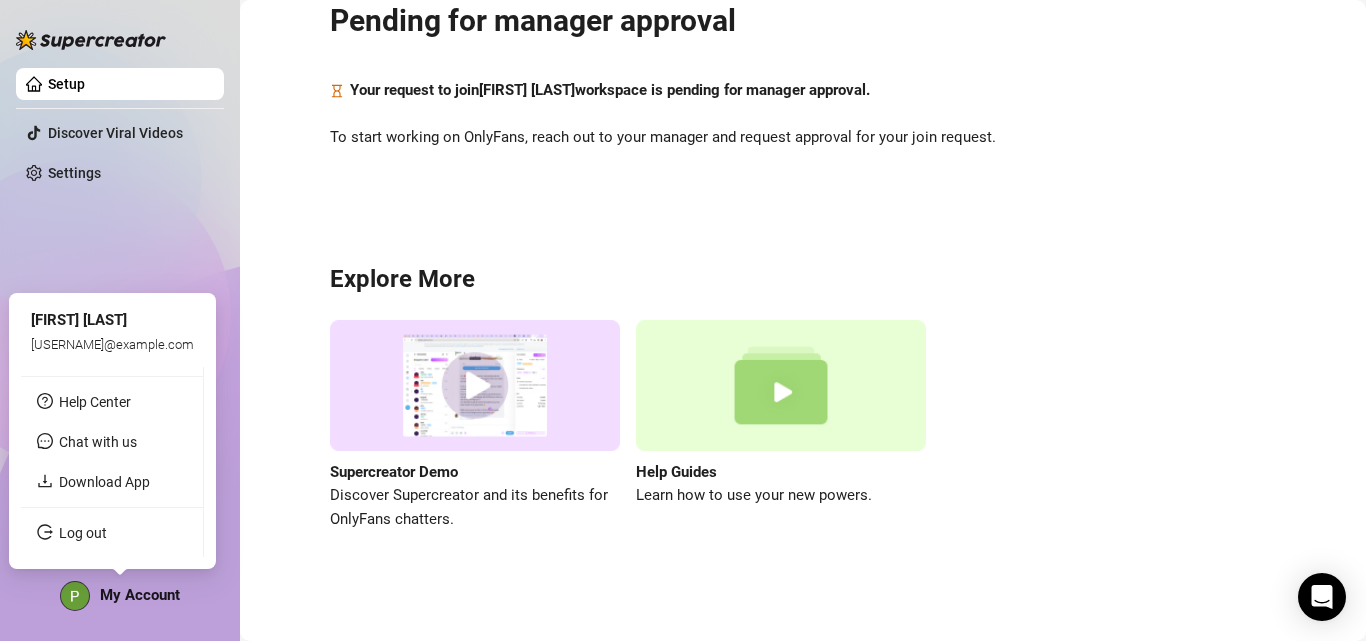 click on "My Account" at bounding box center [120, 596] 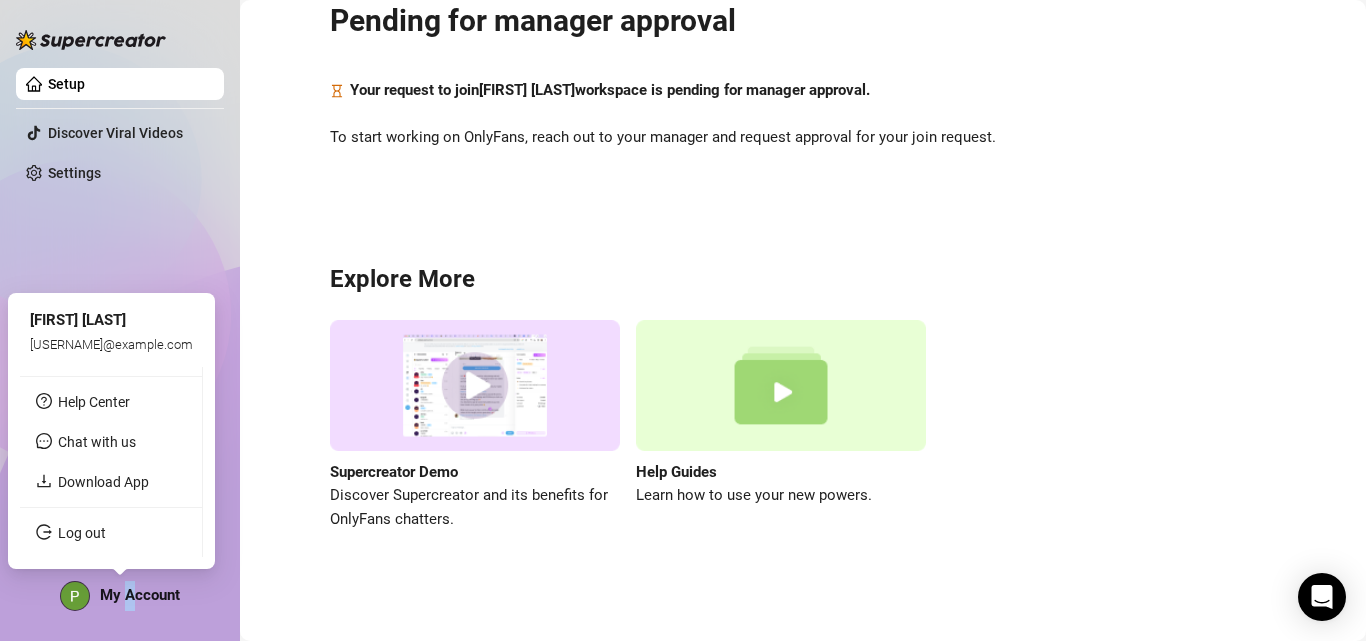 click on "My Account" at bounding box center [140, 595] 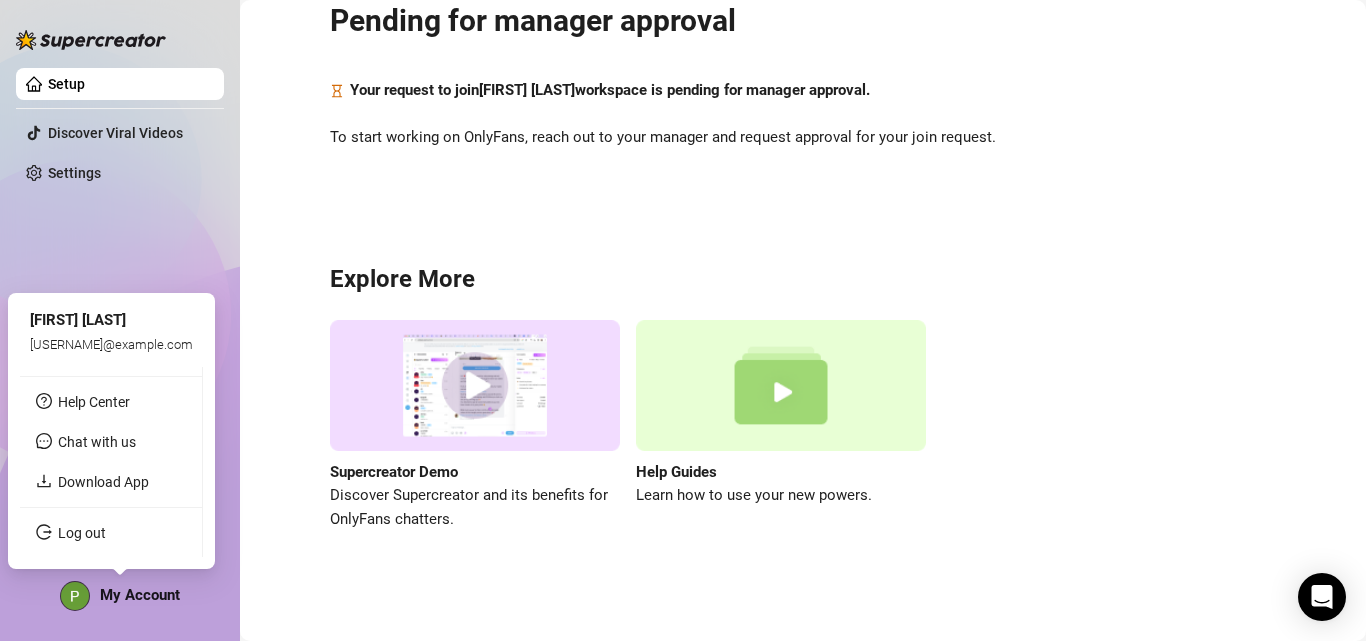 click on "My Account" at bounding box center [140, 595] 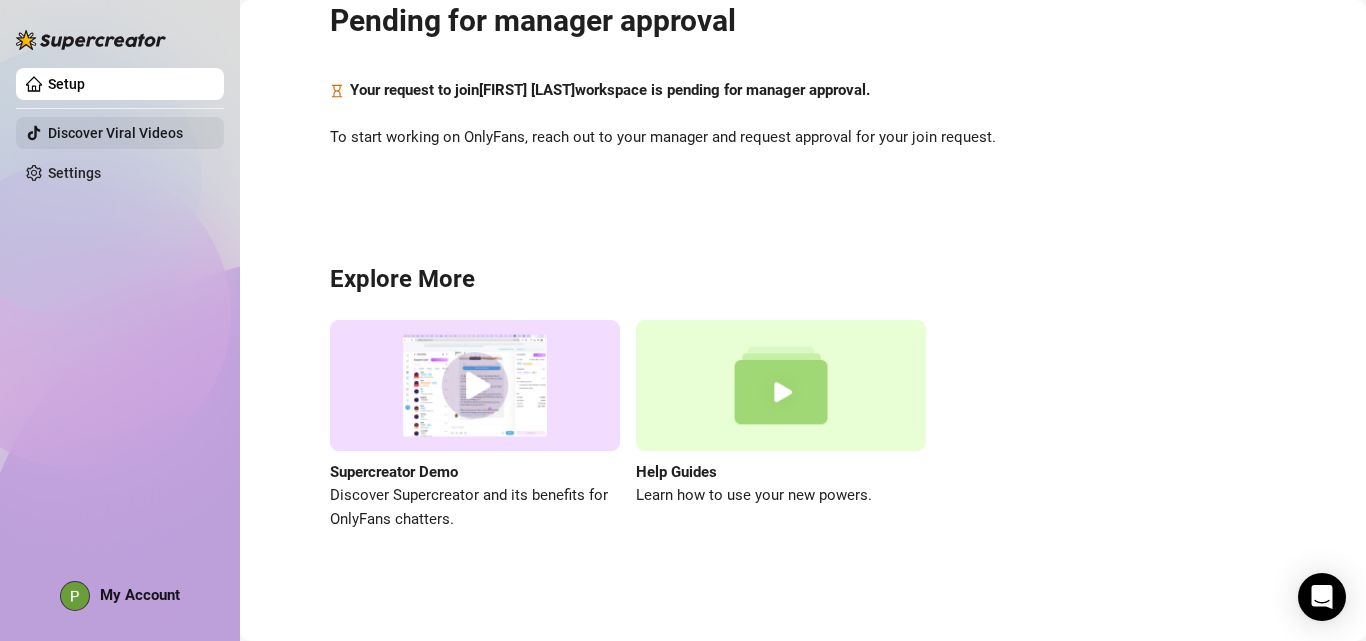 click on "Discover Viral Videos" at bounding box center (115, 133) 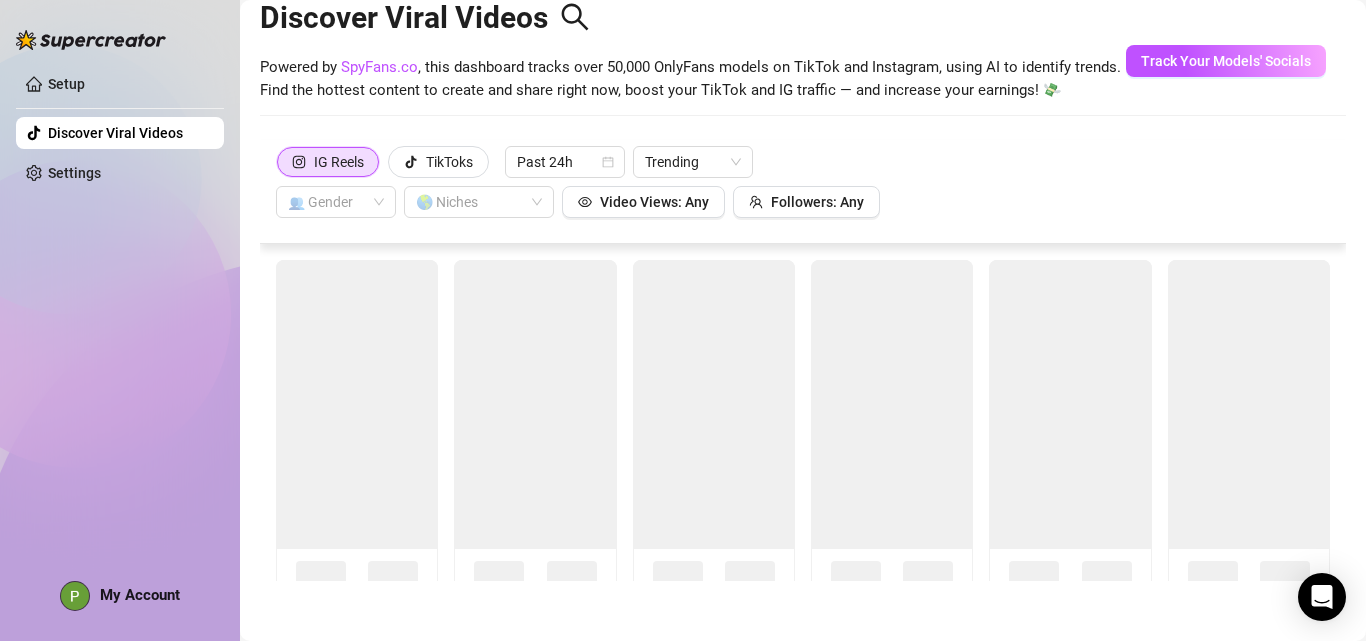 click on "discoverViralVideos  is not available in the current Subscription Plan of this creator. Upgrade your Subscription to enable this feature. Upgrade Now" at bounding box center (683, 320) 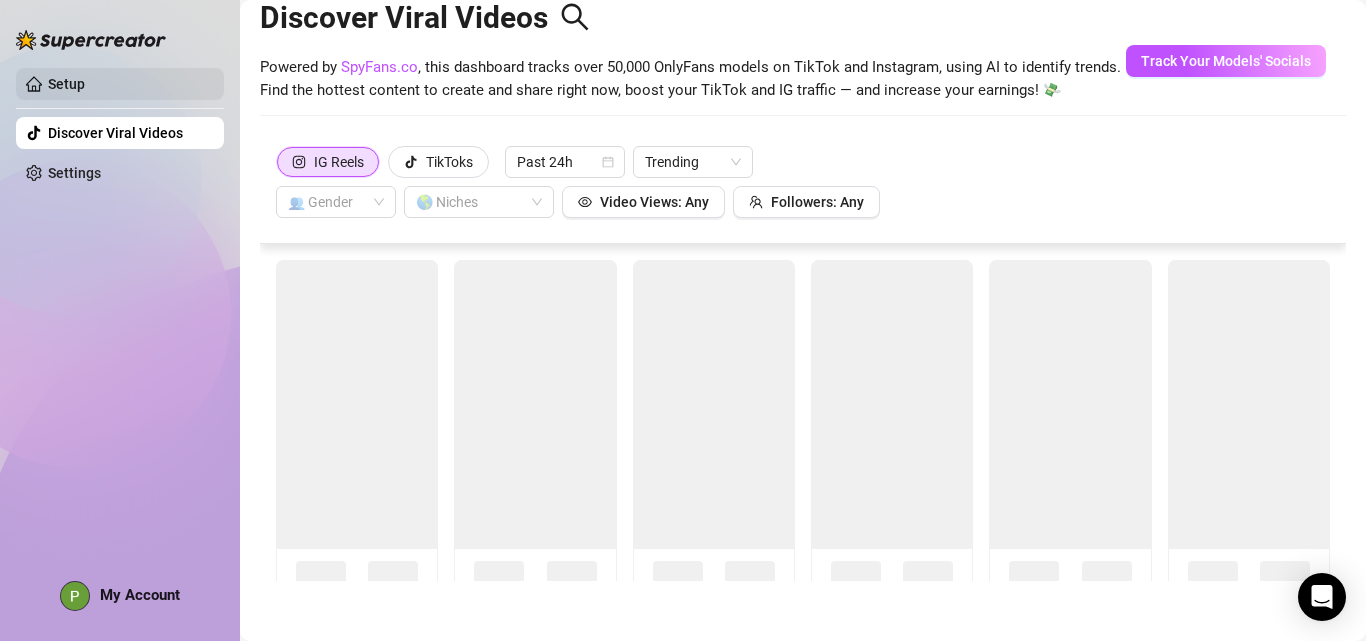 click on "Setup" at bounding box center (66, 84) 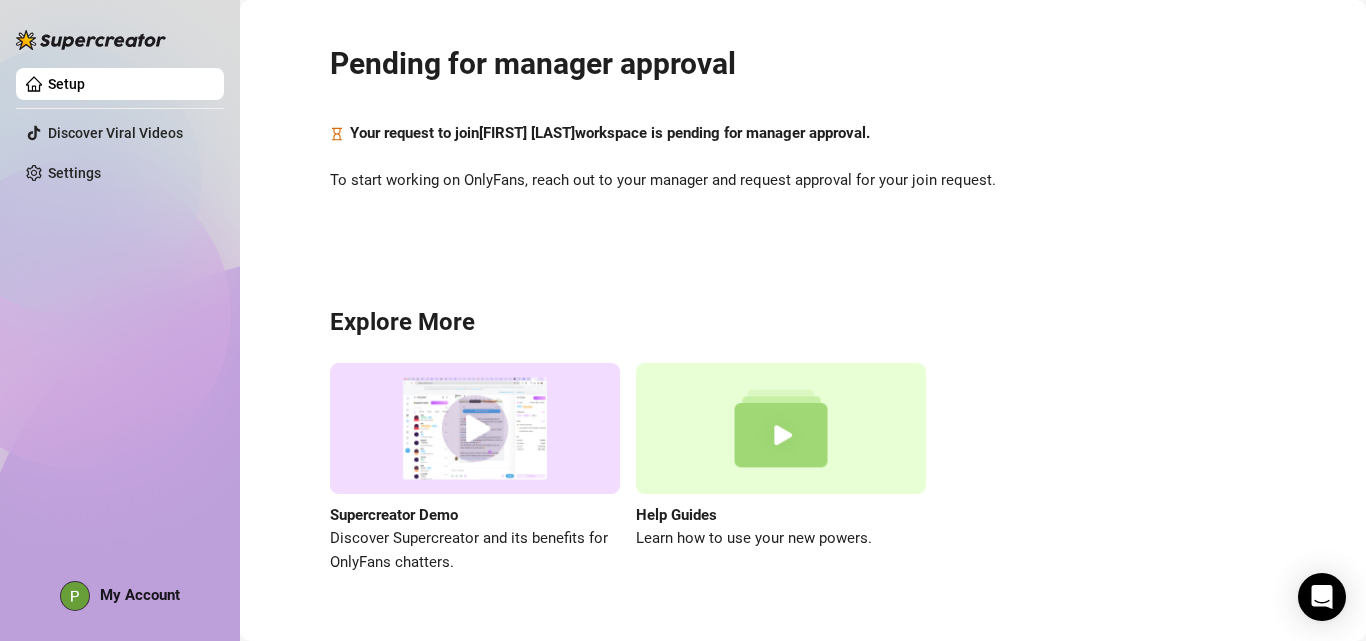 scroll, scrollTop: 87, scrollLeft: 0, axis: vertical 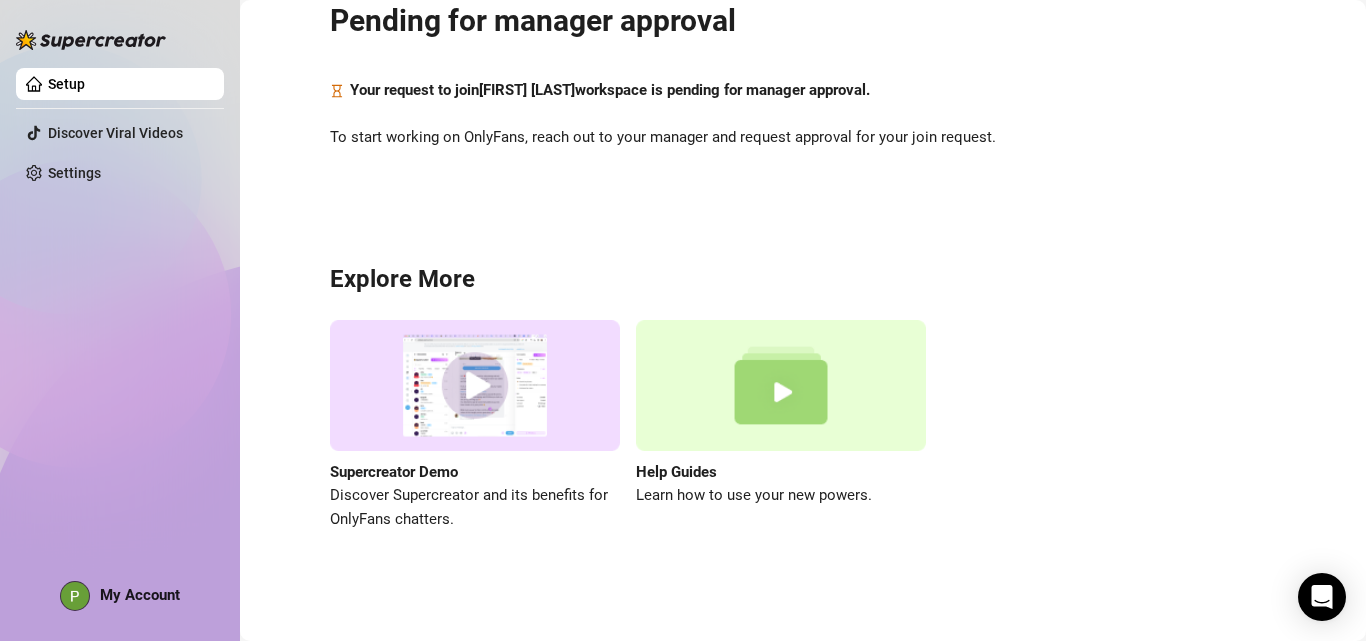 click on "Explore More" at bounding box center (803, 280) 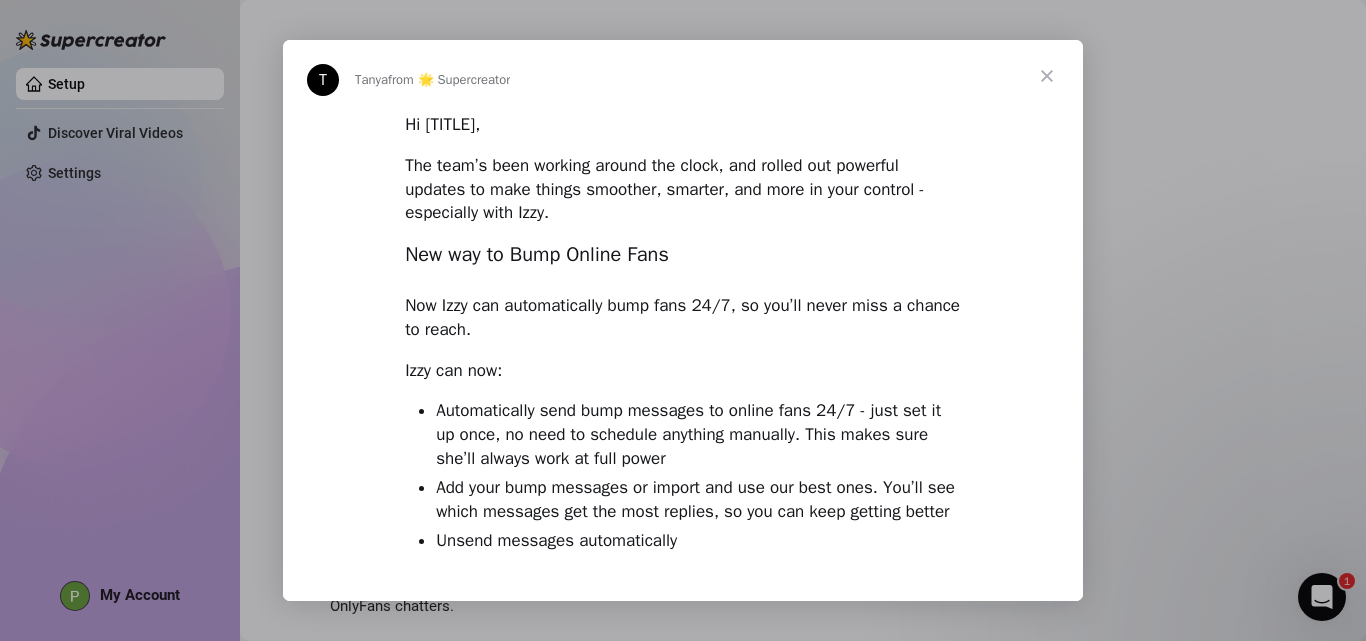 scroll, scrollTop: 0, scrollLeft: 0, axis: both 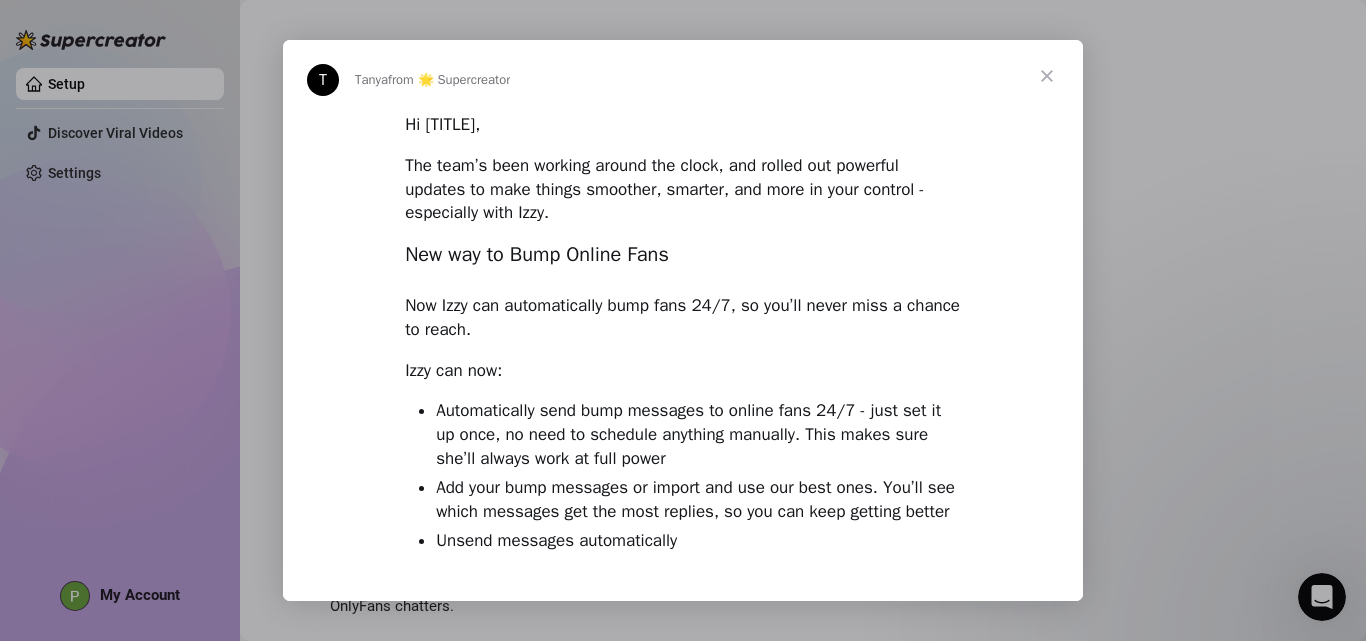 click at bounding box center (1047, 76) 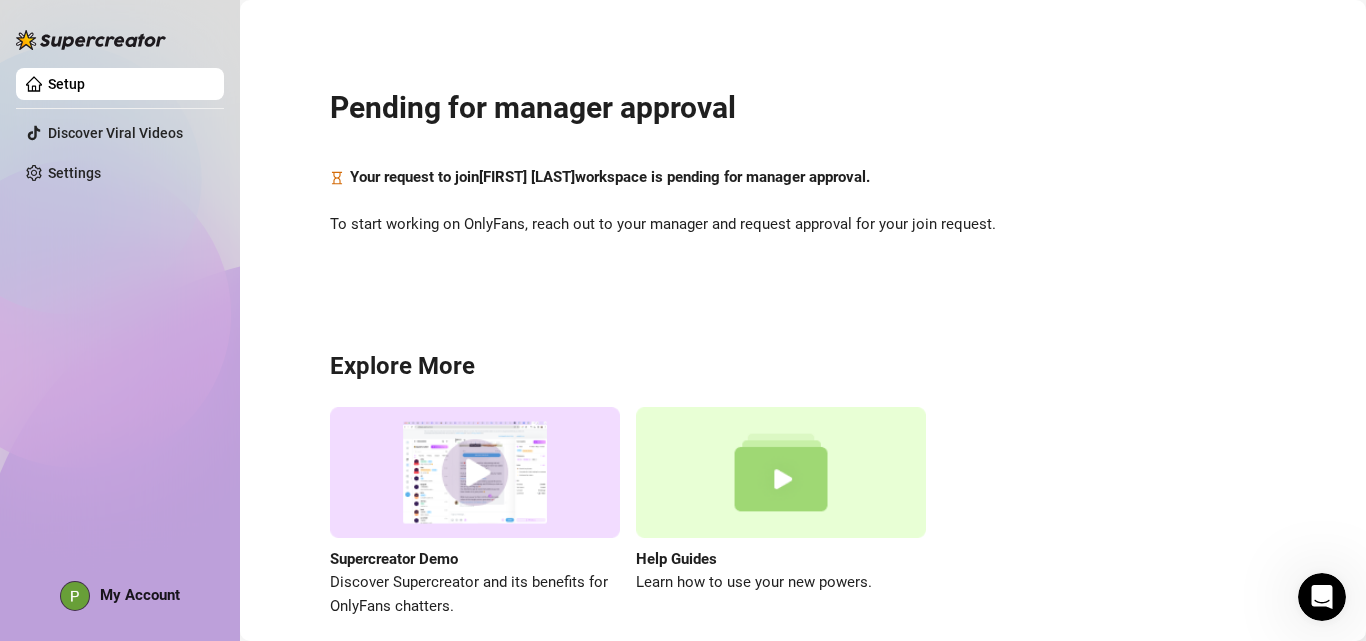click on "Pending for manager approval Your request to join  Princess Sarah Gacanes  workspace is pending for manager approval. To start working on OnlyFans, reach out to your manager and request approval for your join request. Explore More Supercreator Demo Discover Supercreator and its benefits for OnlyFans chatters. Help Guides Learn how to use your new powers." at bounding box center (803, 341) 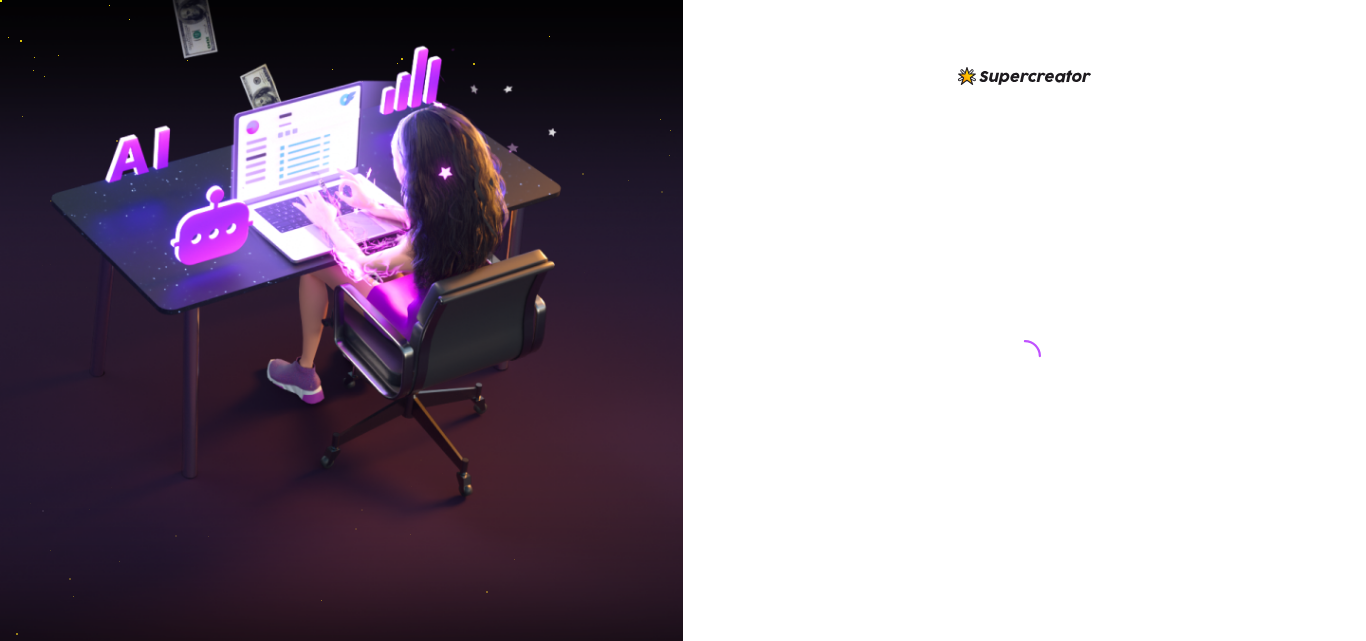 scroll, scrollTop: 0, scrollLeft: 0, axis: both 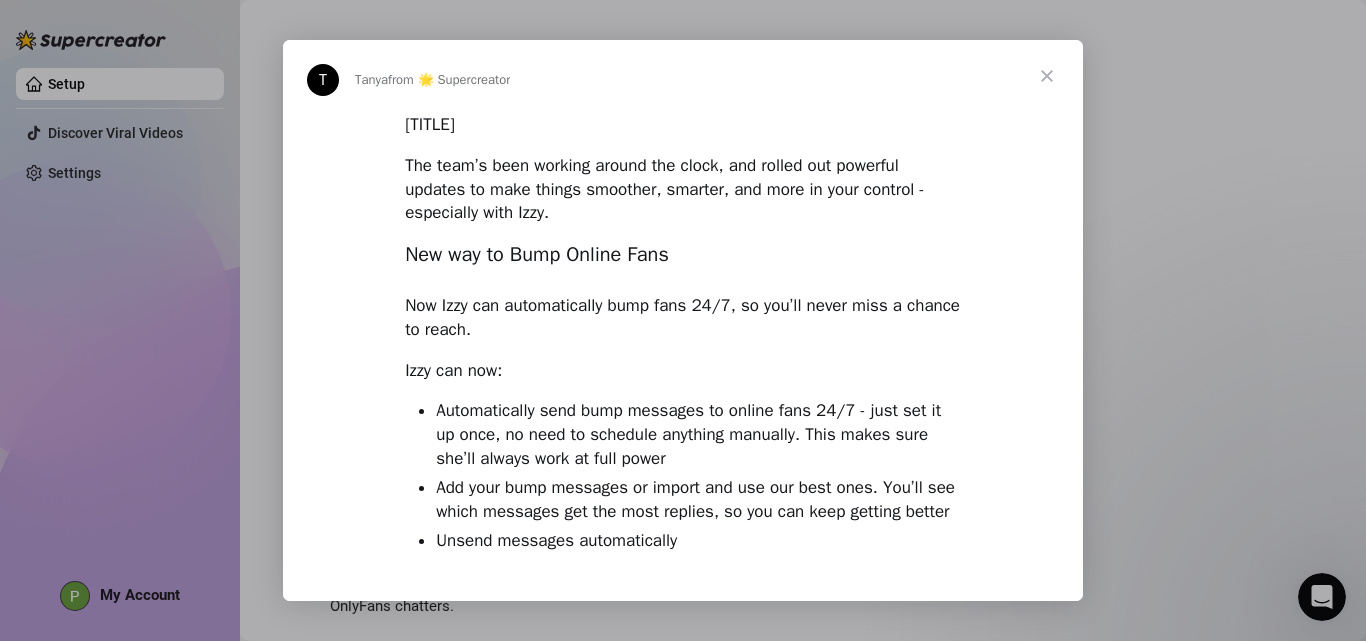 click at bounding box center [683, 320] 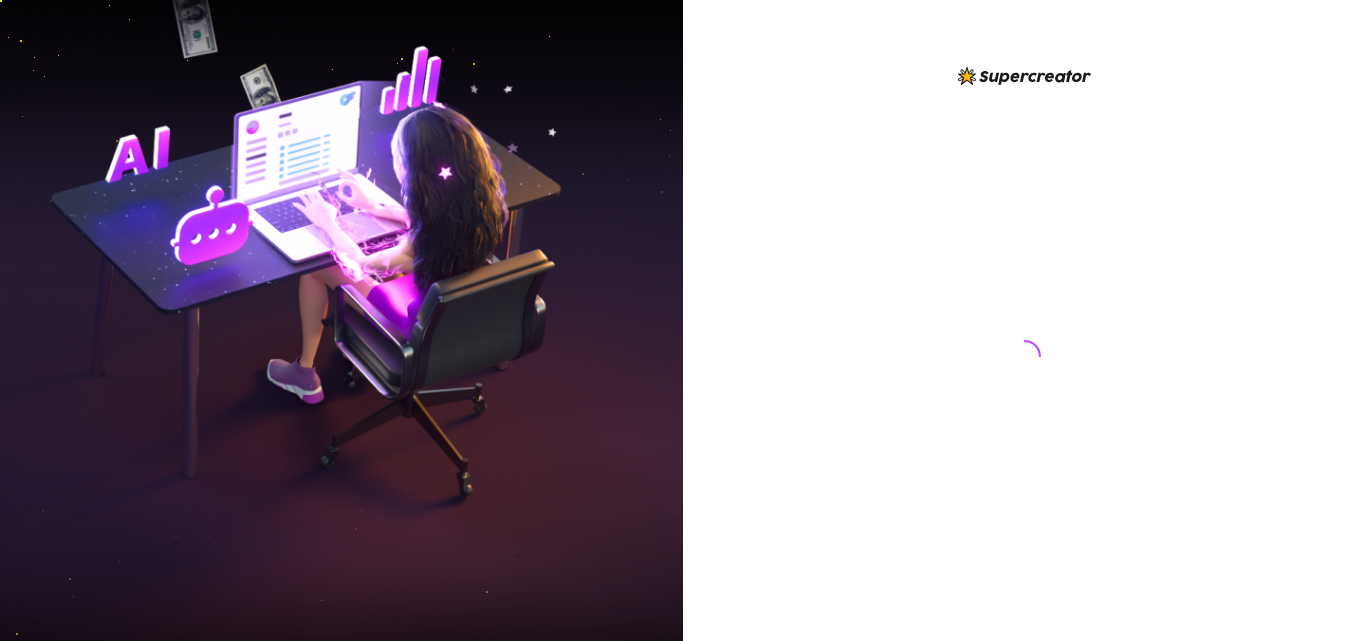 scroll, scrollTop: 0, scrollLeft: 0, axis: both 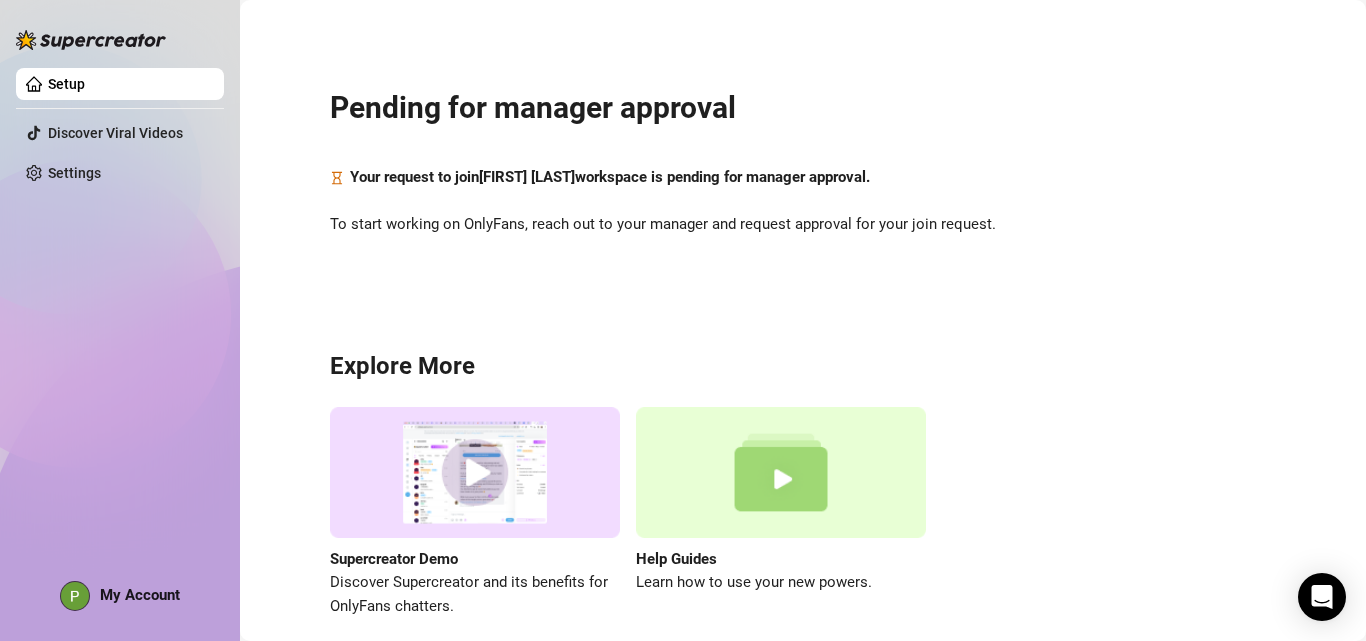 click on "To start working on OnlyFans, reach out to your manager and request approval for your join request." at bounding box center [803, 225] 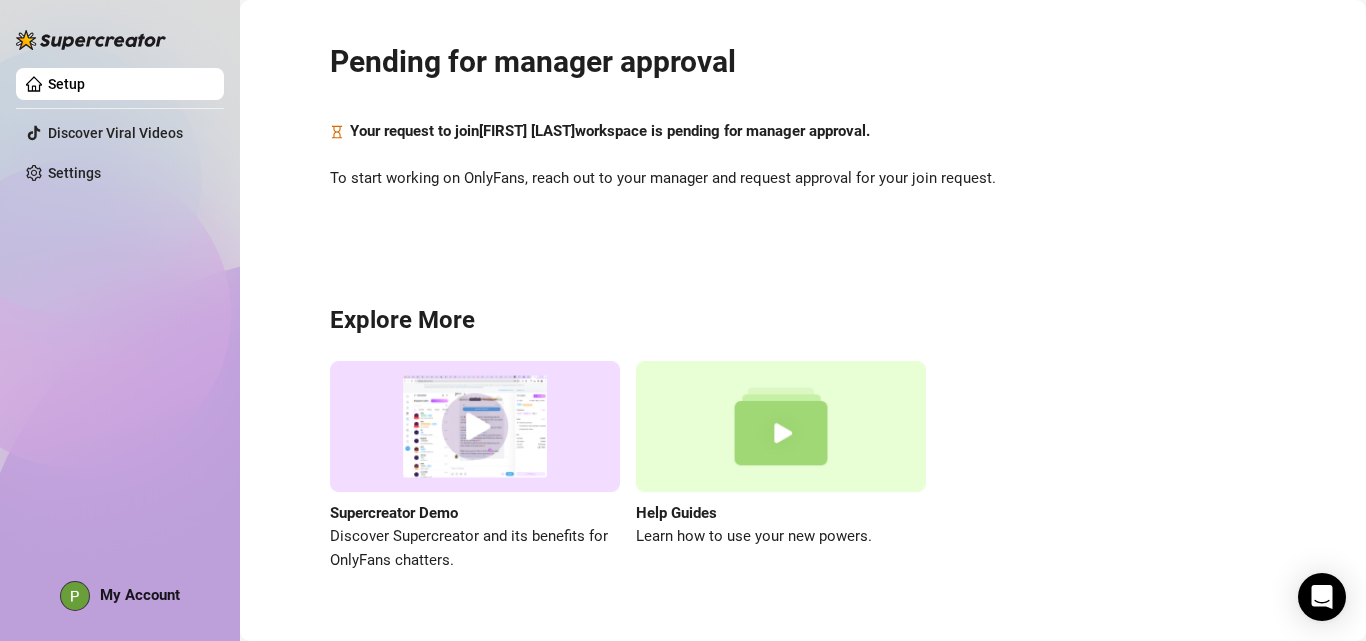 scroll, scrollTop: 87, scrollLeft: 0, axis: vertical 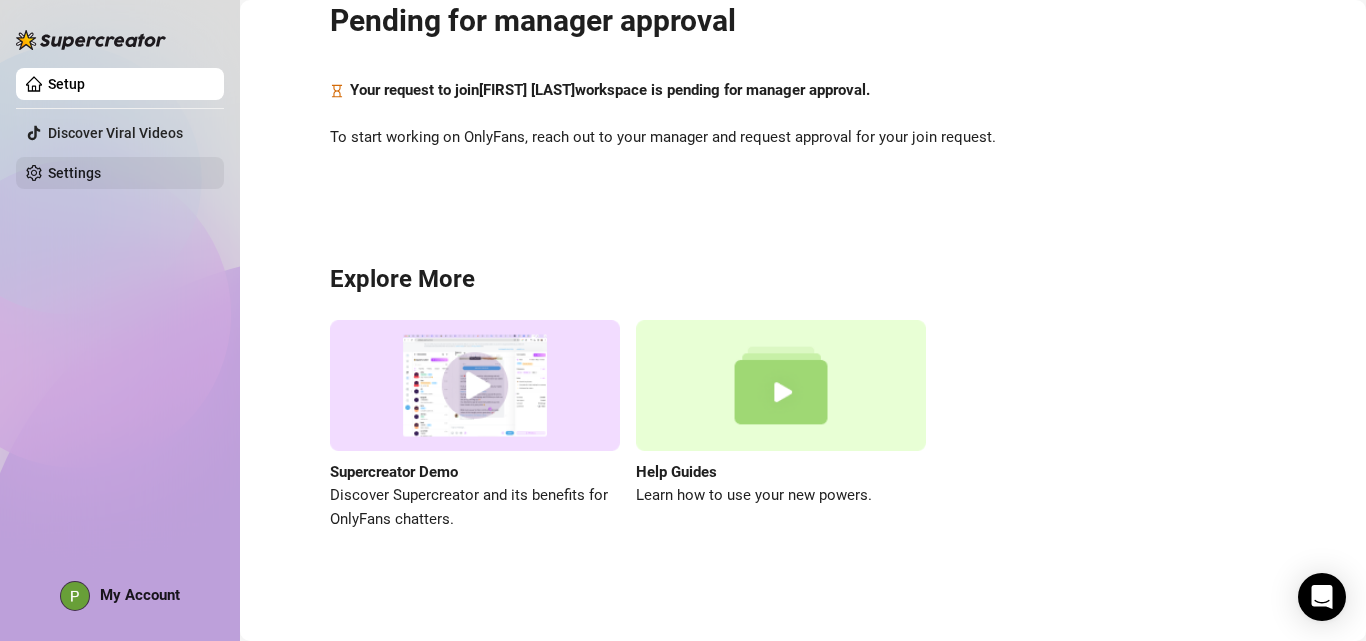 click on "Settings" at bounding box center (74, 173) 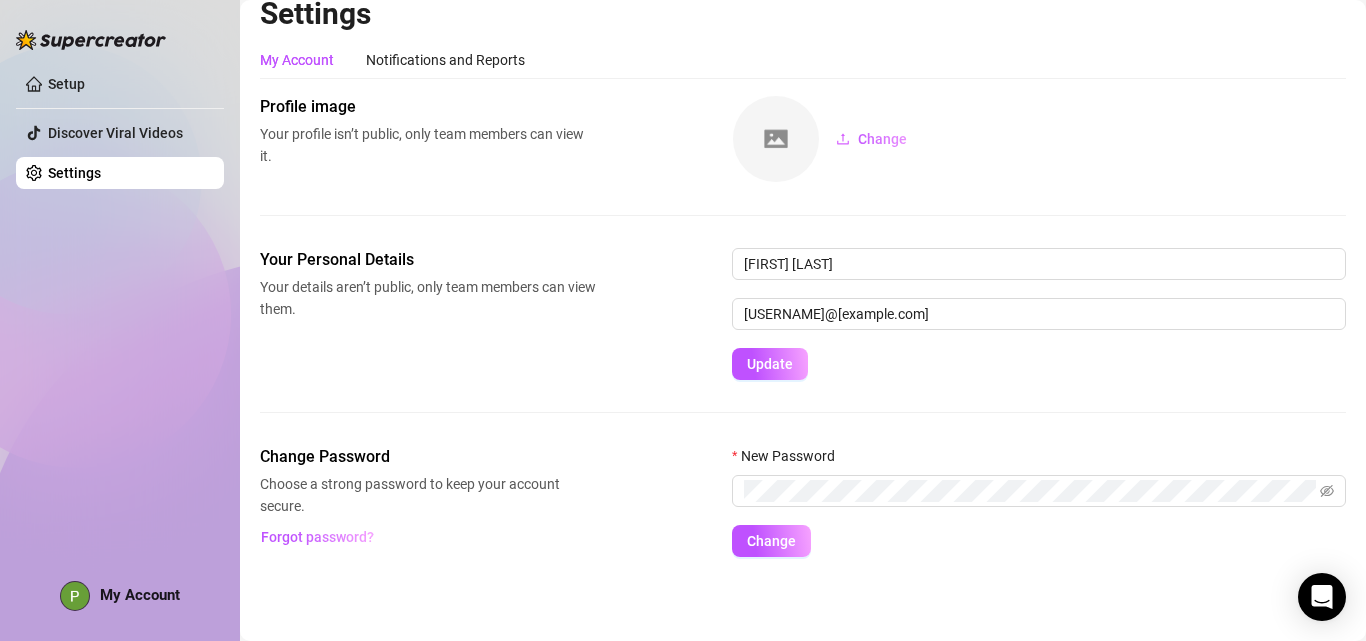 scroll, scrollTop: 20, scrollLeft: 0, axis: vertical 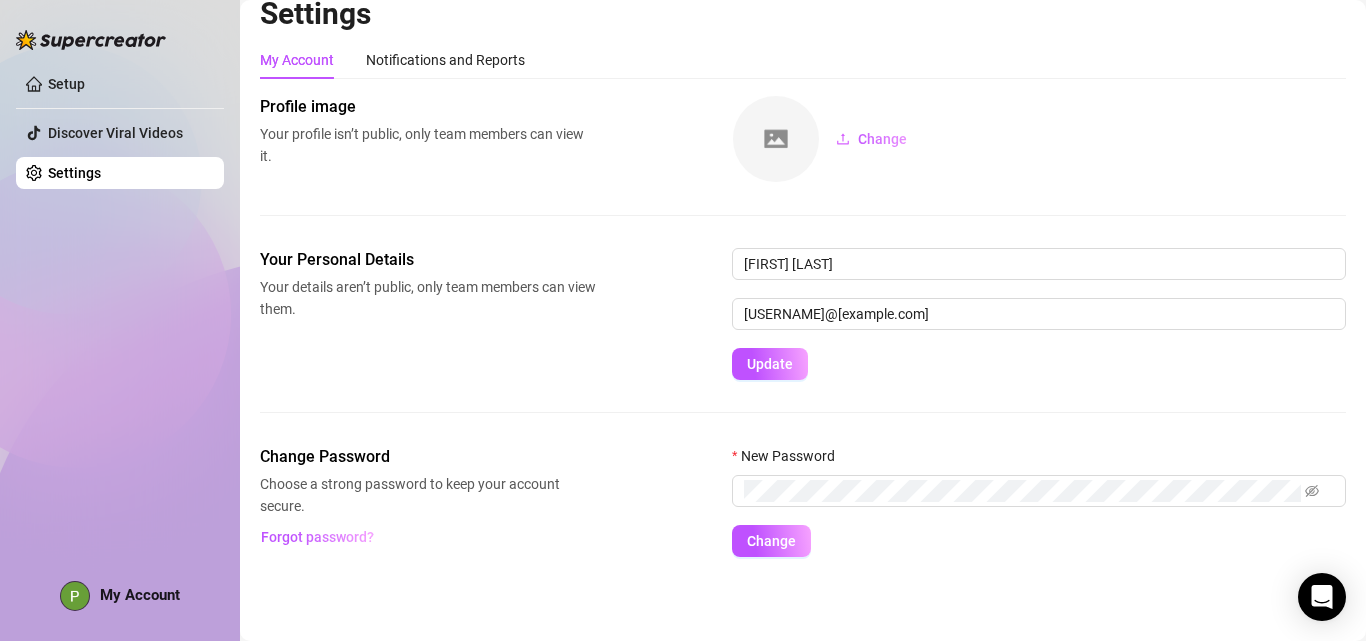 click on "Settings" at bounding box center (74, 173) 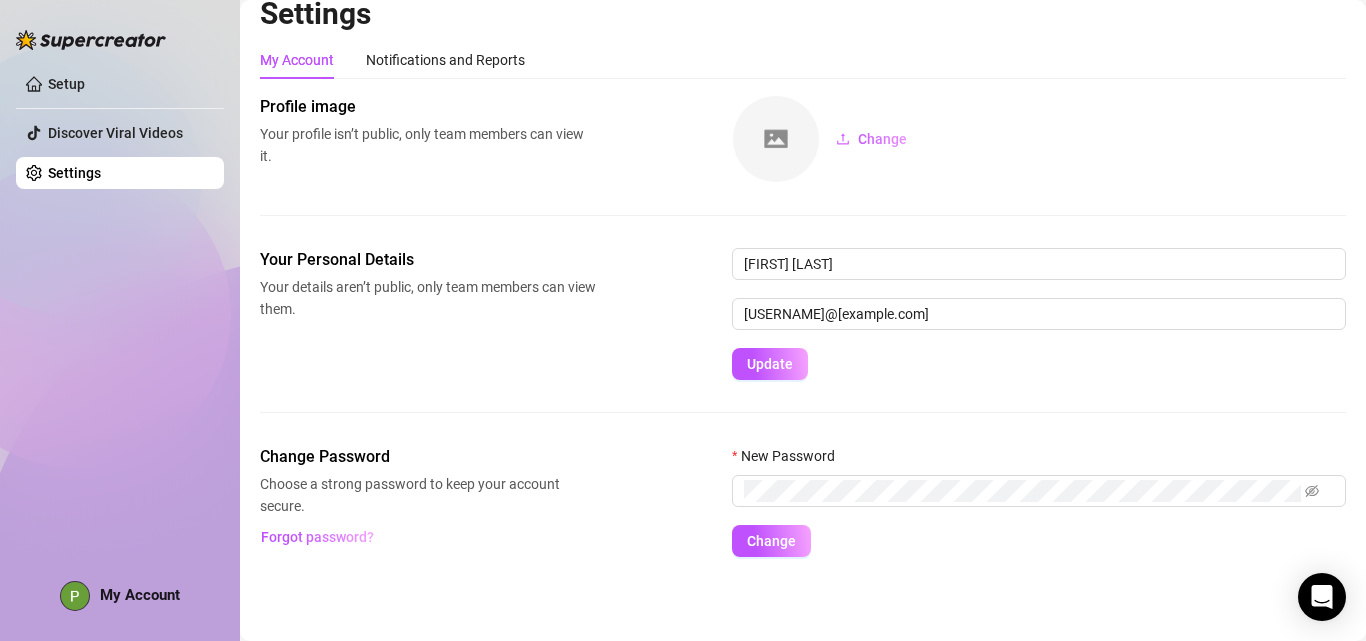 click on "My Account Notifications and Reports Profile image Your profile isn’t public, only team members can view it. Change Your Personal Details Your details aren’t public, only team members can view them. Princess Sarah Gacanes princesssarahgacanes@gmail.com Update Change Password Choose a strong password to keep your account secure. Forgot password? New Password Change" at bounding box center (803, 299) 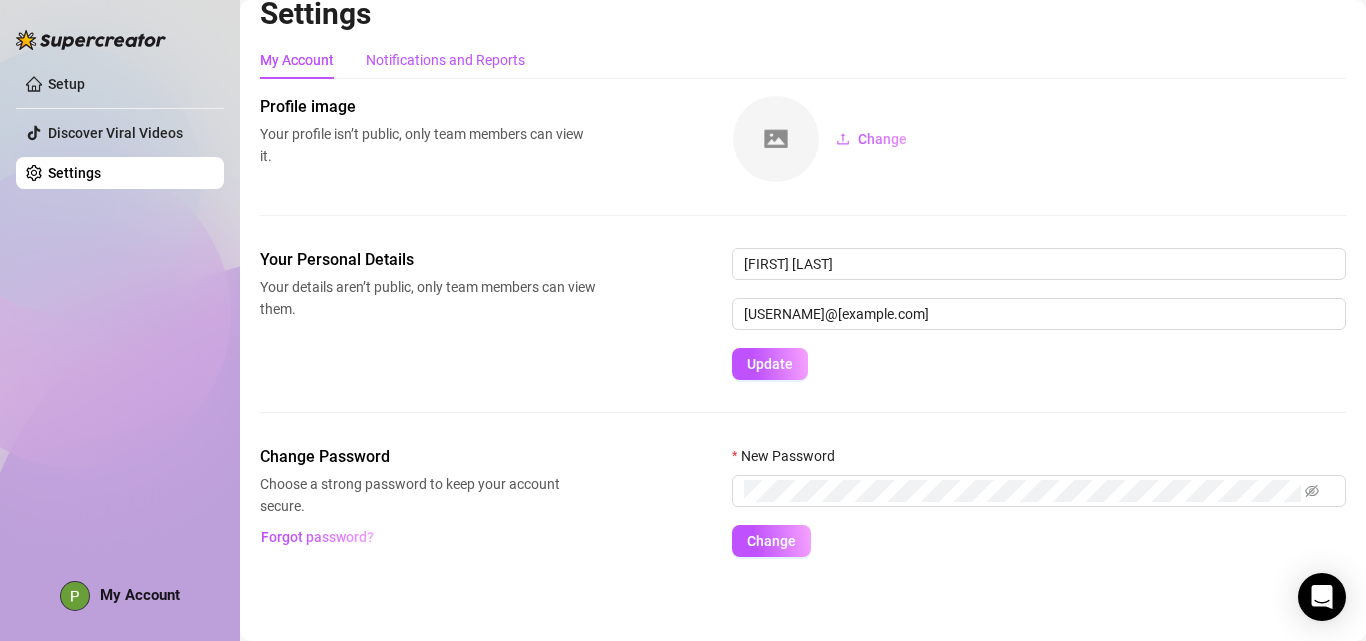 click on "Notifications and Reports" at bounding box center (445, 60) 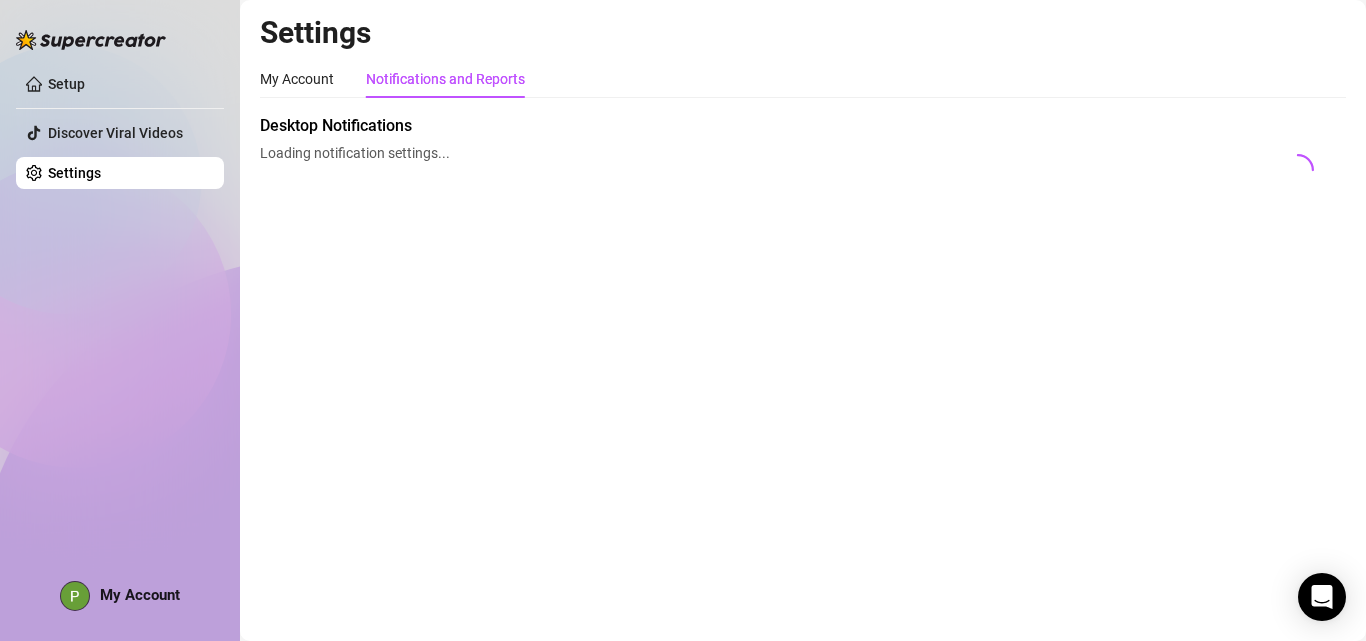 scroll, scrollTop: 0, scrollLeft: 0, axis: both 